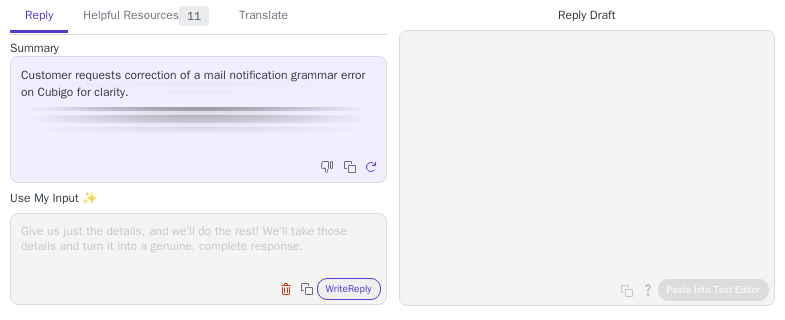 scroll, scrollTop: 0, scrollLeft: 0, axis: both 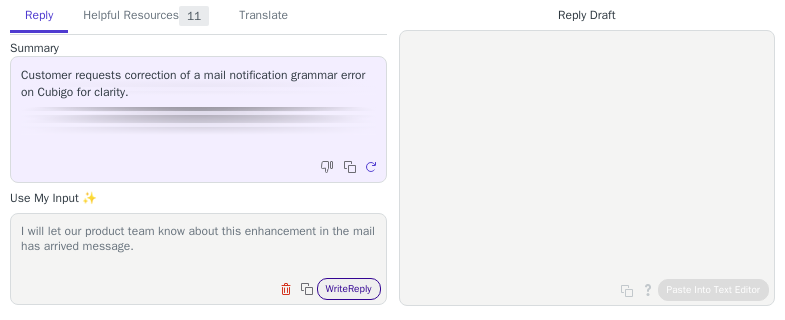type on "I will let our product team know about this enhancement in the mail has arrived message." 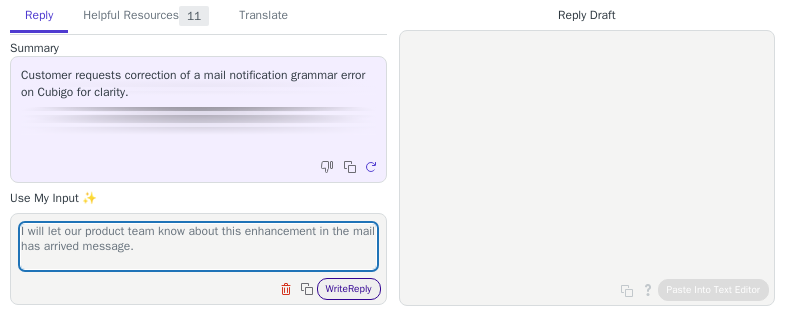 click on "Write  Reply" at bounding box center (349, 289) 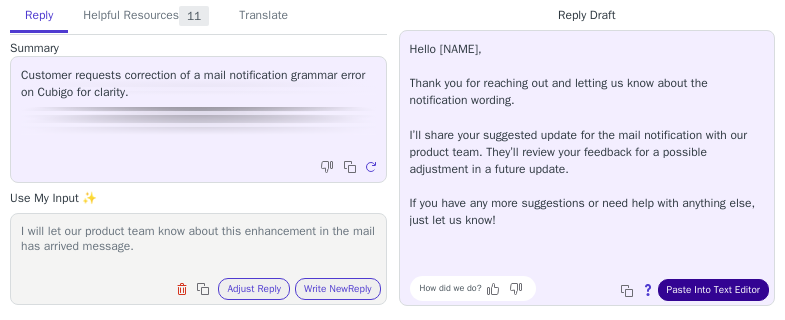 click on "Paste Into Text Editor" at bounding box center [713, 290] 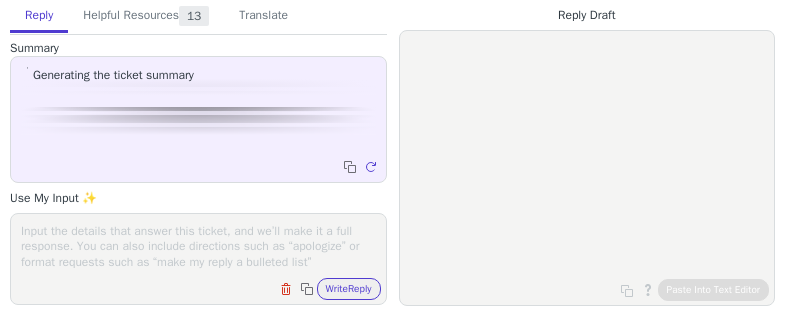 scroll, scrollTop: 0, scrollLeft: 0, axis: both 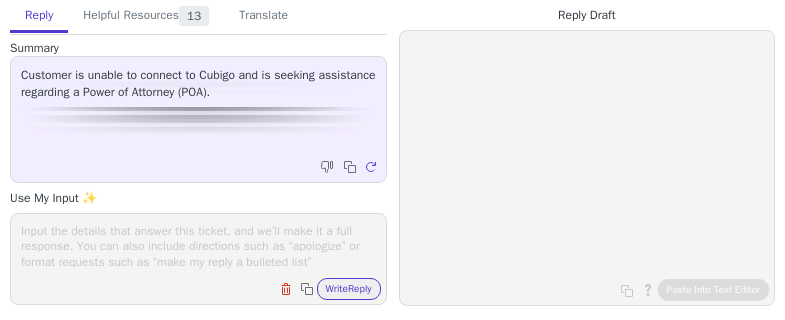 click at bounding box center [198, 246] 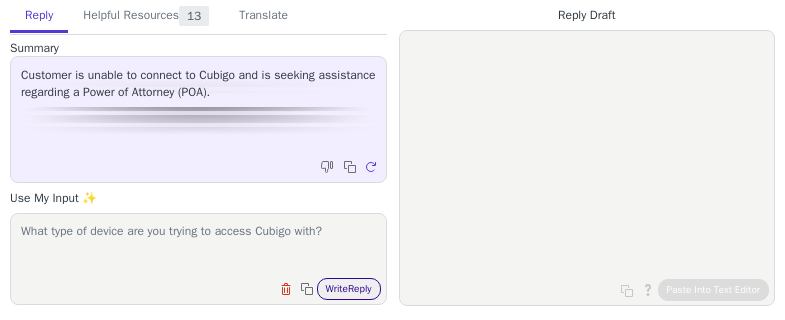 type on "What type of device are you trying to access Cubigo with?" 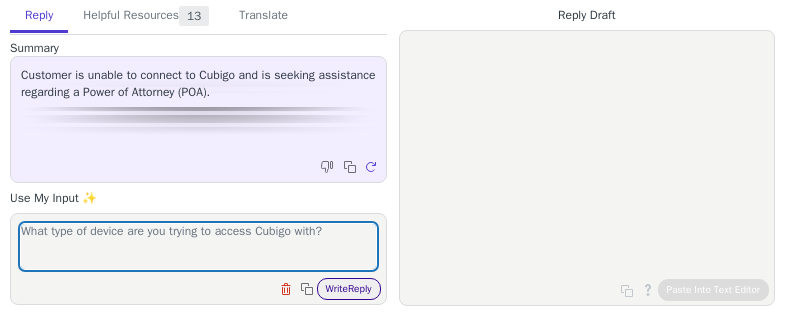 click on "Write  Reply" at bounding box center [349, 289] 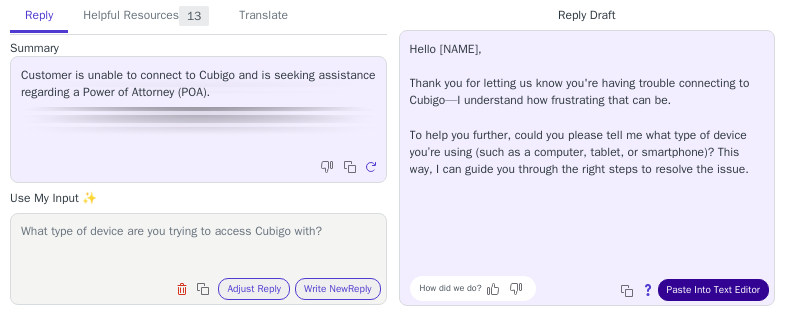 click on "Paste Into Text Editor" at bounding box center (713, 290) 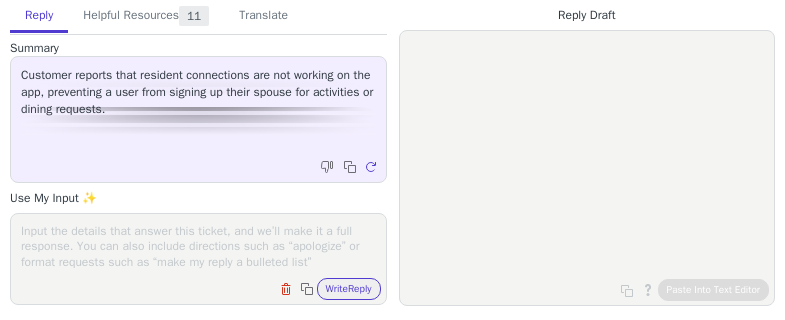 scroll, scrollTop: 0, scrollLeft: 0, axis: both 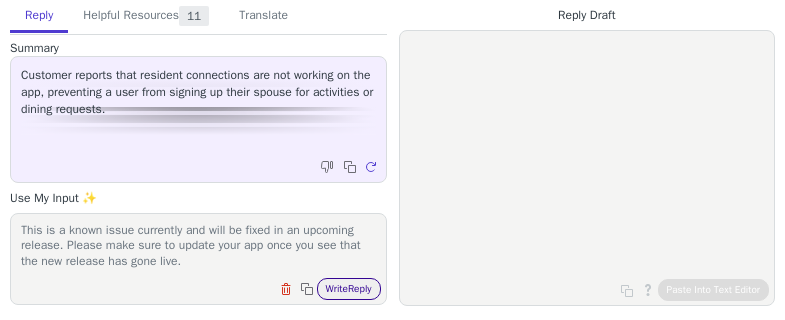 type on "This is a known issue currently and will be fixed in an upcoming release. Please make sure to update your app once you see that the new release has gone live." 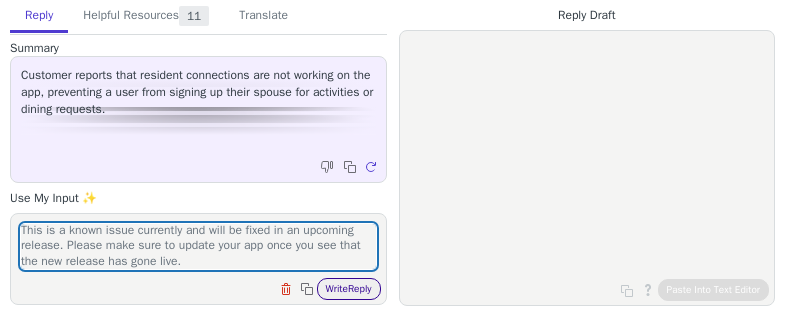 click on "Write  Reply" at bounding box center [349, 289] 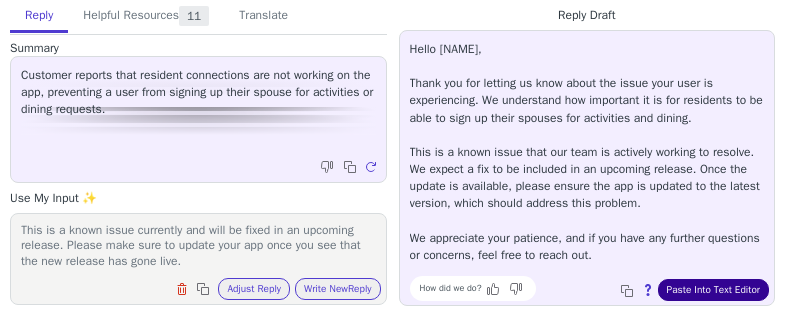 click on "Paste Into Text Editor" at bounding box center [713, 290] 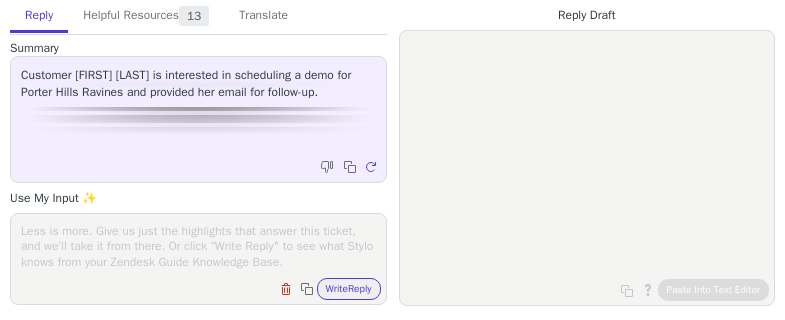scroll, scrollTop: 0, scrollLeft: 0, axis: both 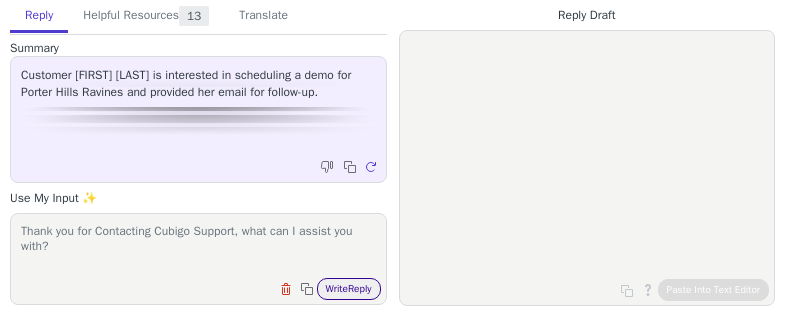 type on "Thank you for Contacting Cubigo Support, what can I assist you with?" 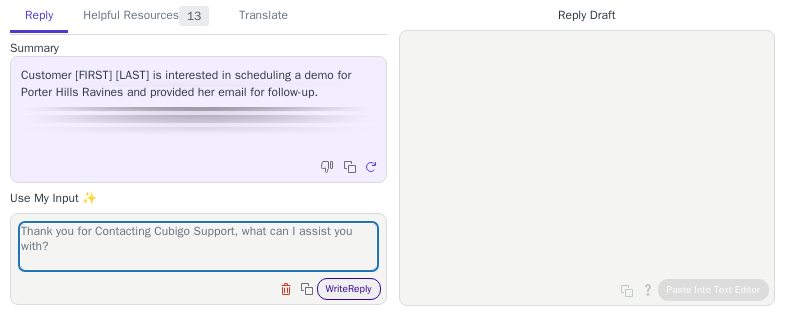 click on "Write  Reply" at bounding box center [349, 289] 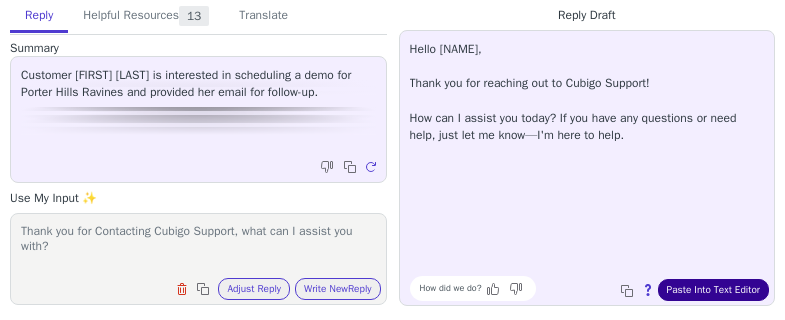 click on "Paste Into Text Editor" at bounding box center [713, 290] 